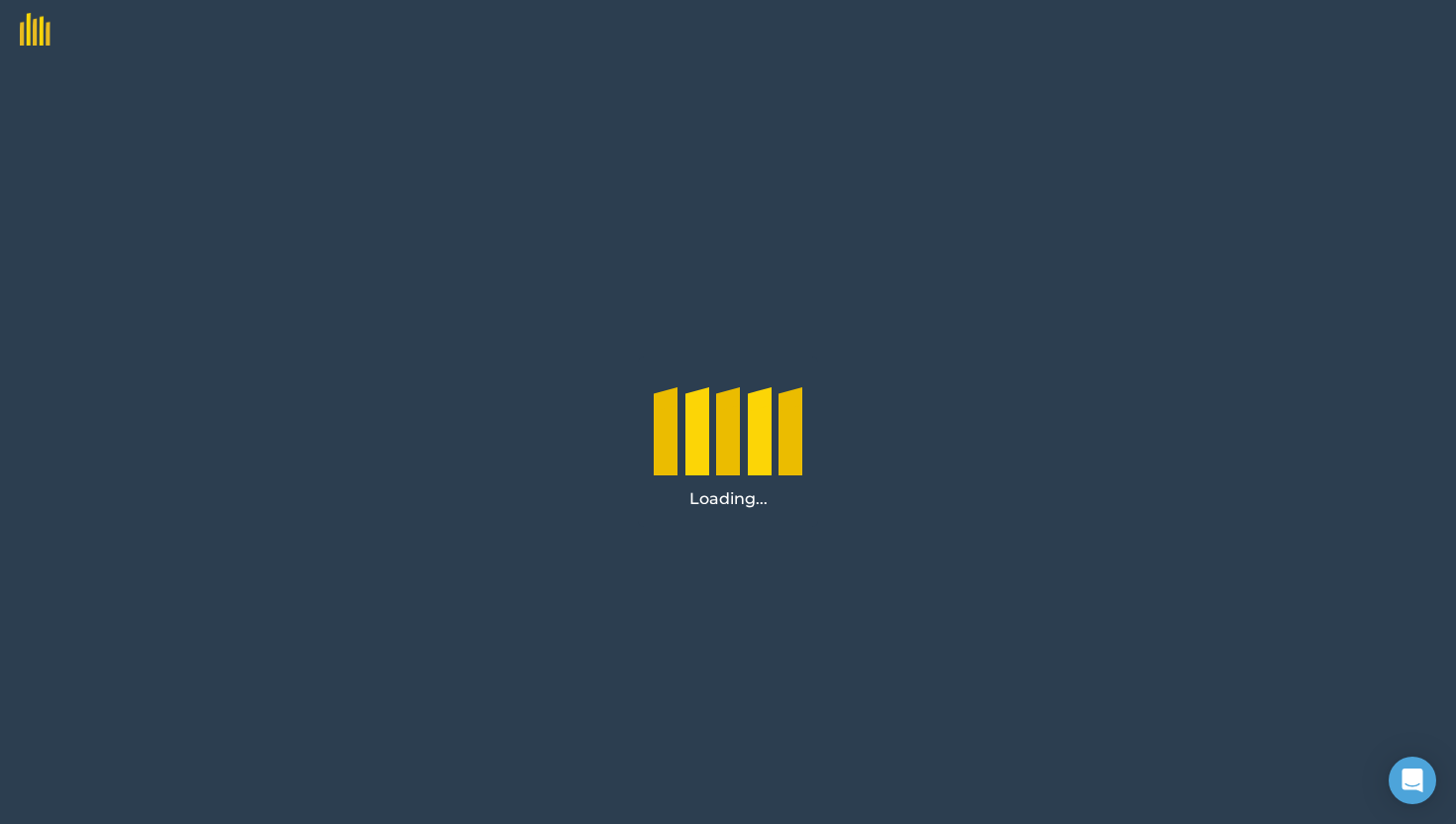 scroll, scrollTop: 0, scrollLeft: 0, axis: both 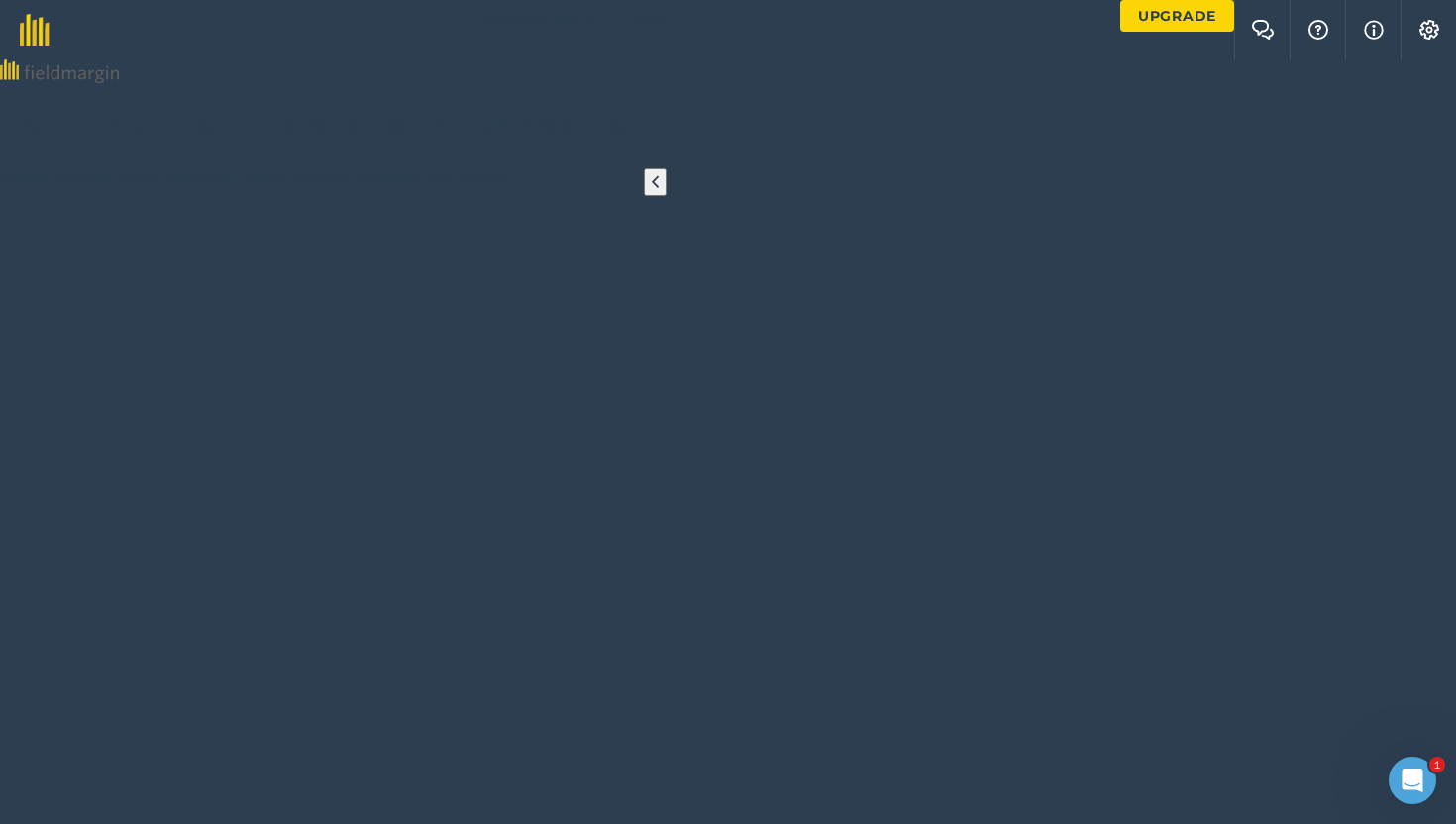 click on "More" at bounding box center (218, 12394) 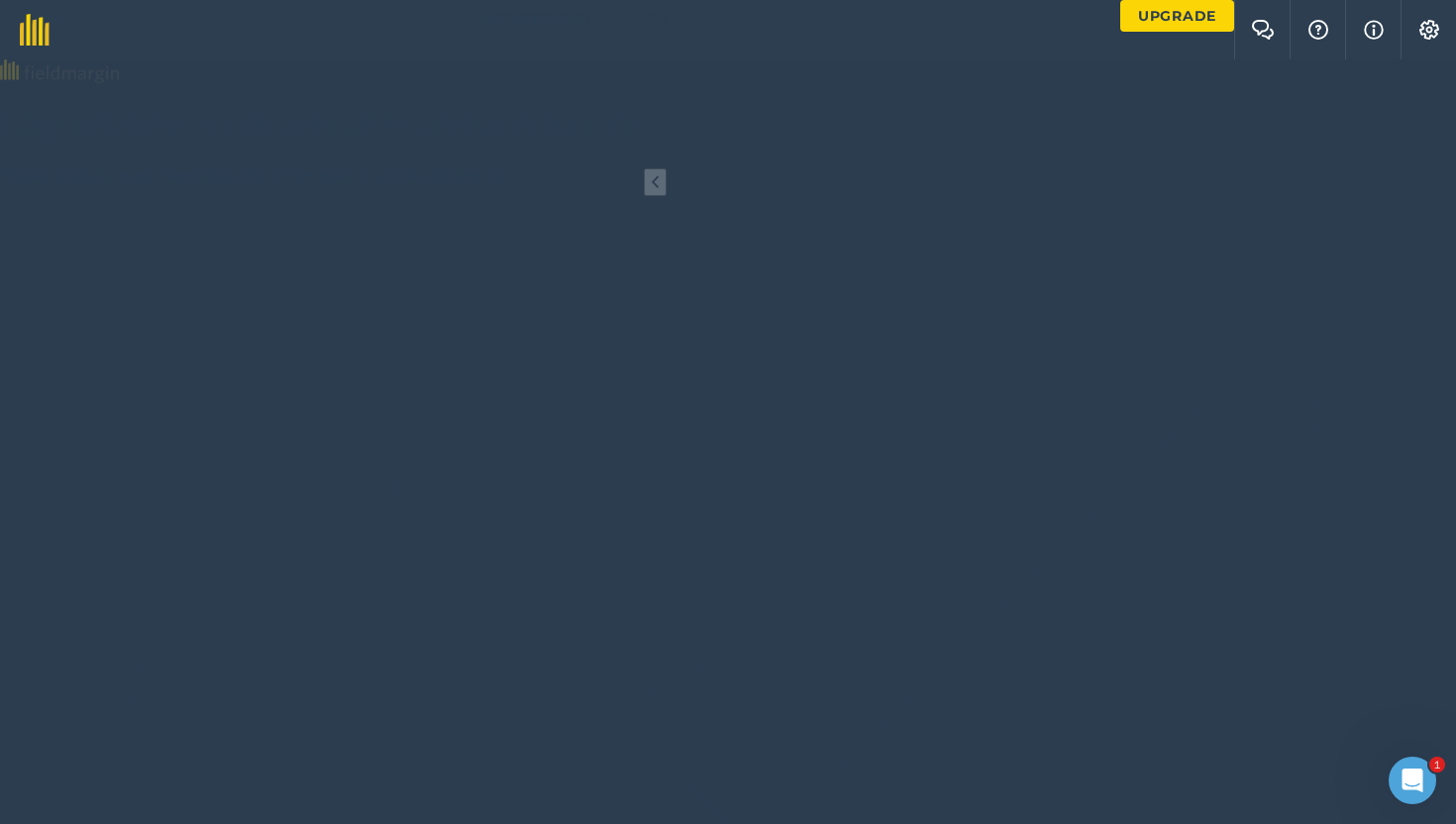 click on "Delete" at bounding box center [728, 12438] 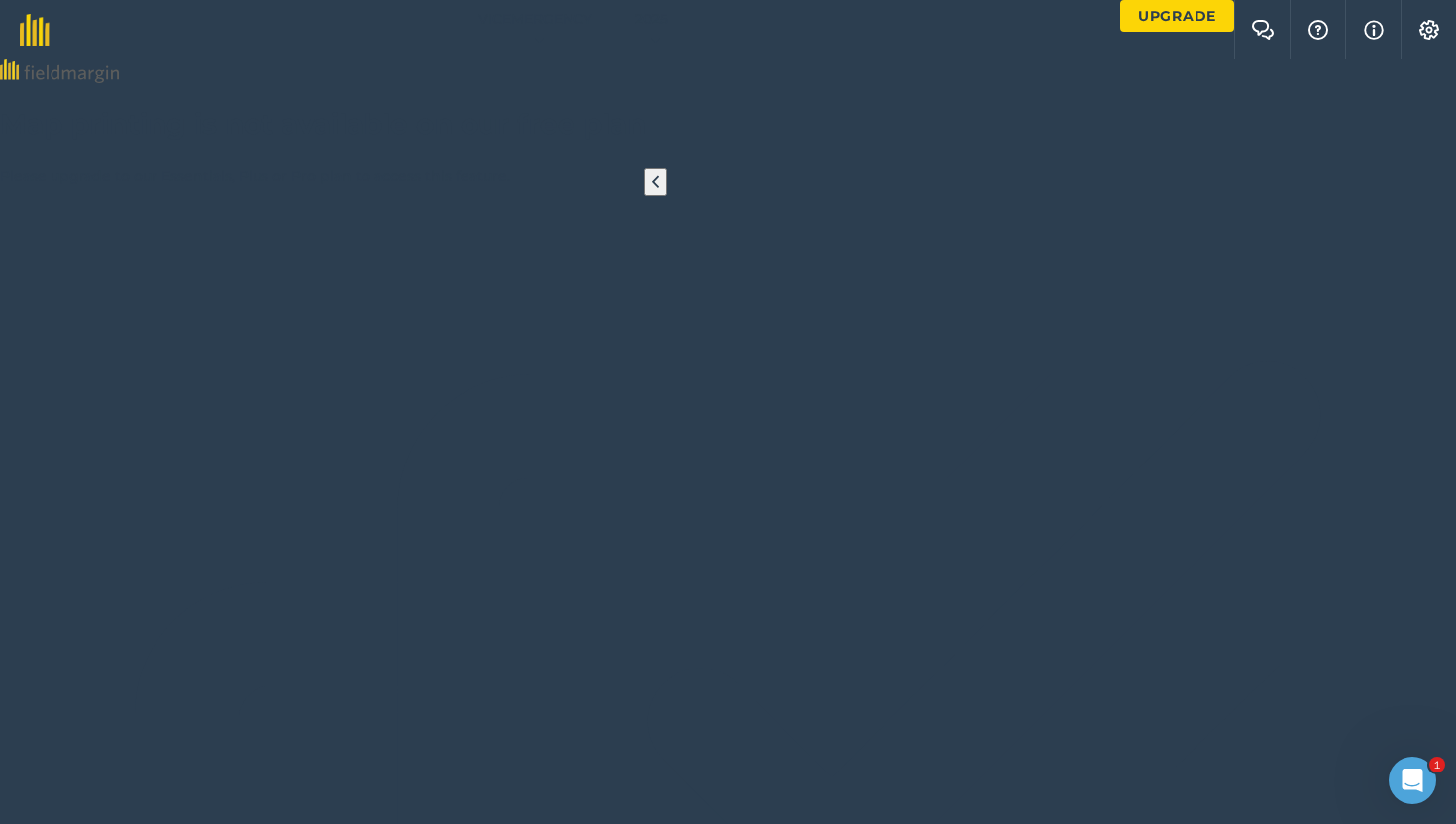 click on "Delete" at bounding box center (48, 12489) 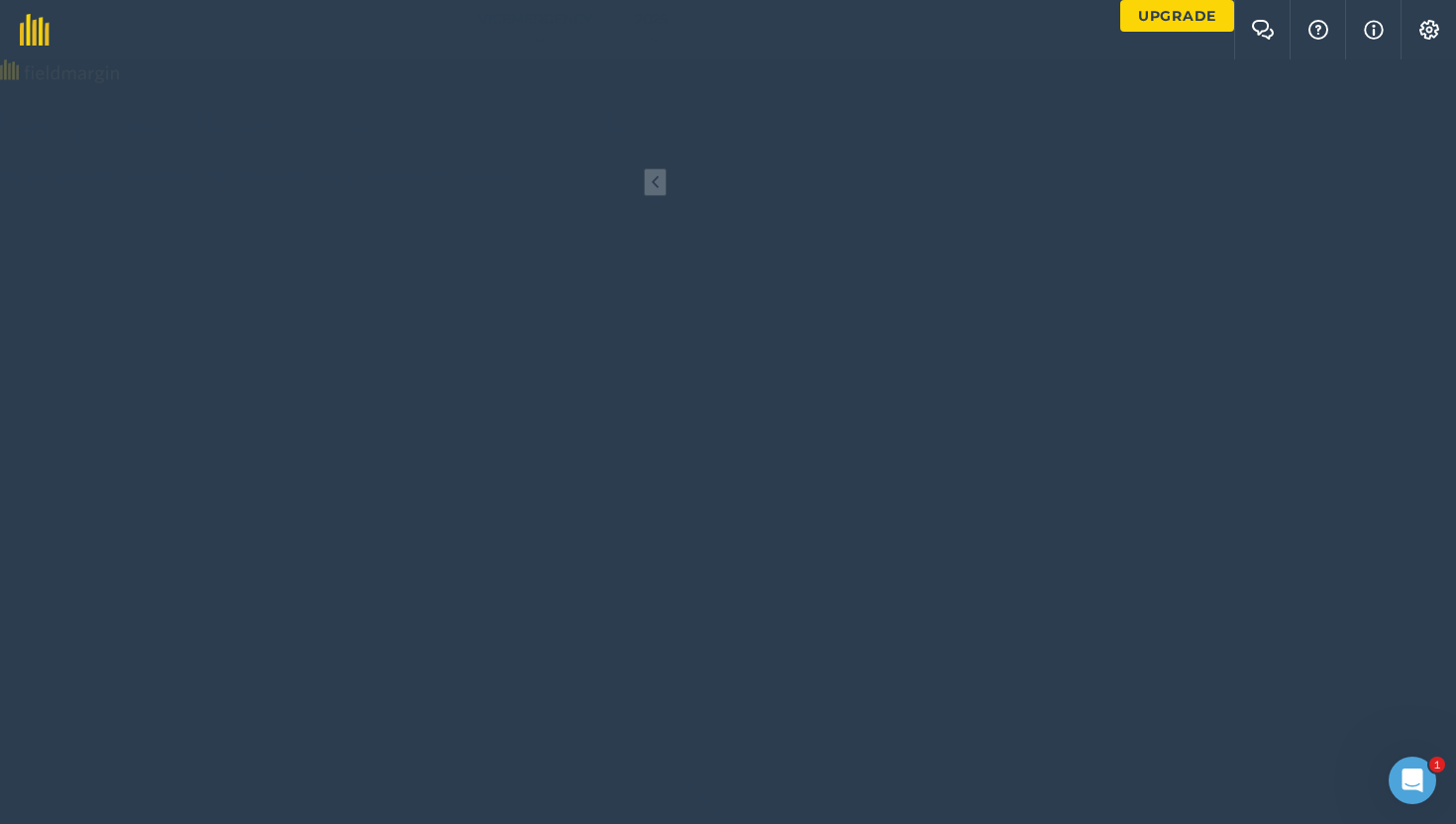 click on "Delete" at bounding box center (728, 12438) 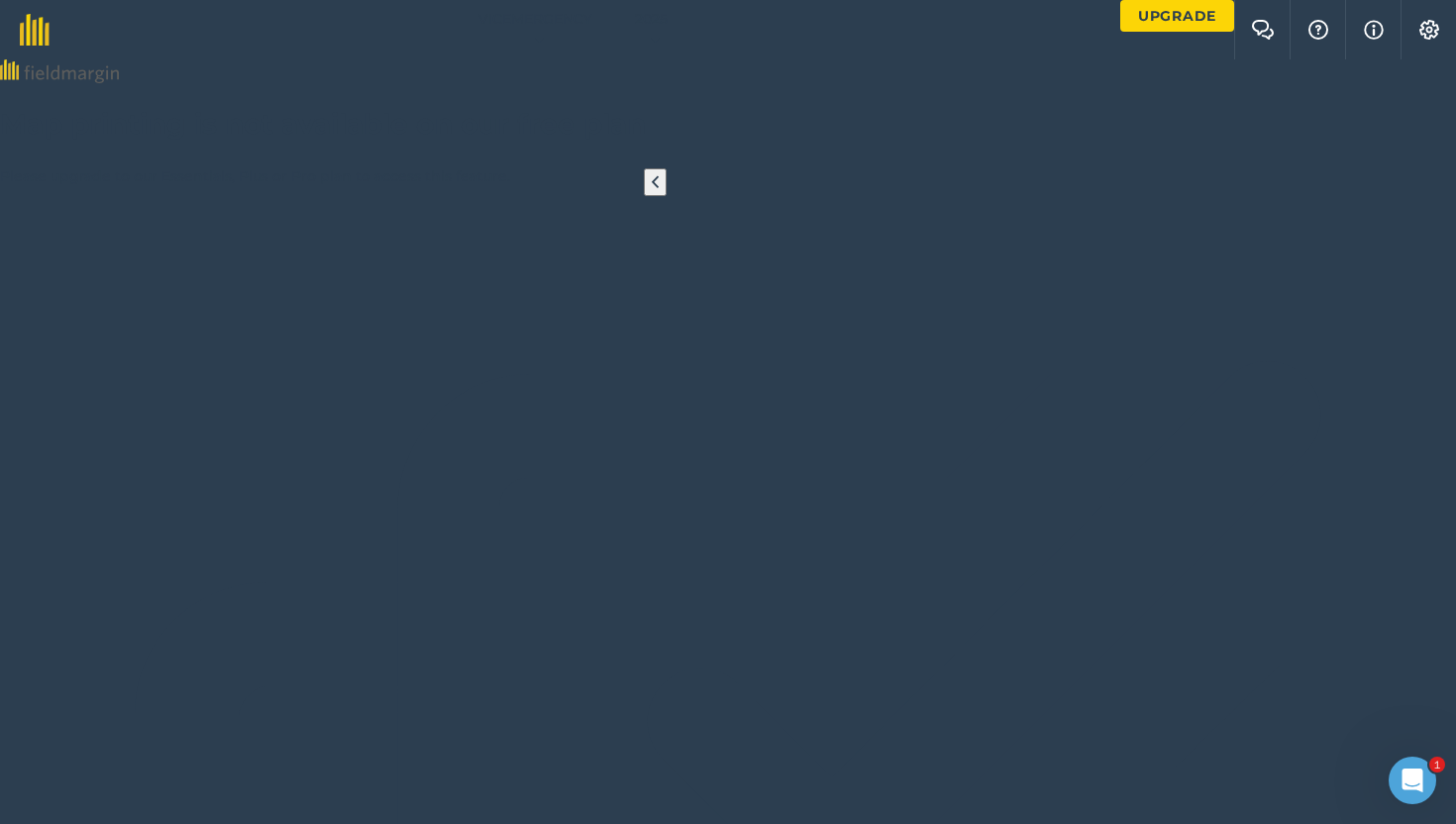 click on "Delete" at bounding box center [48, 12489] 